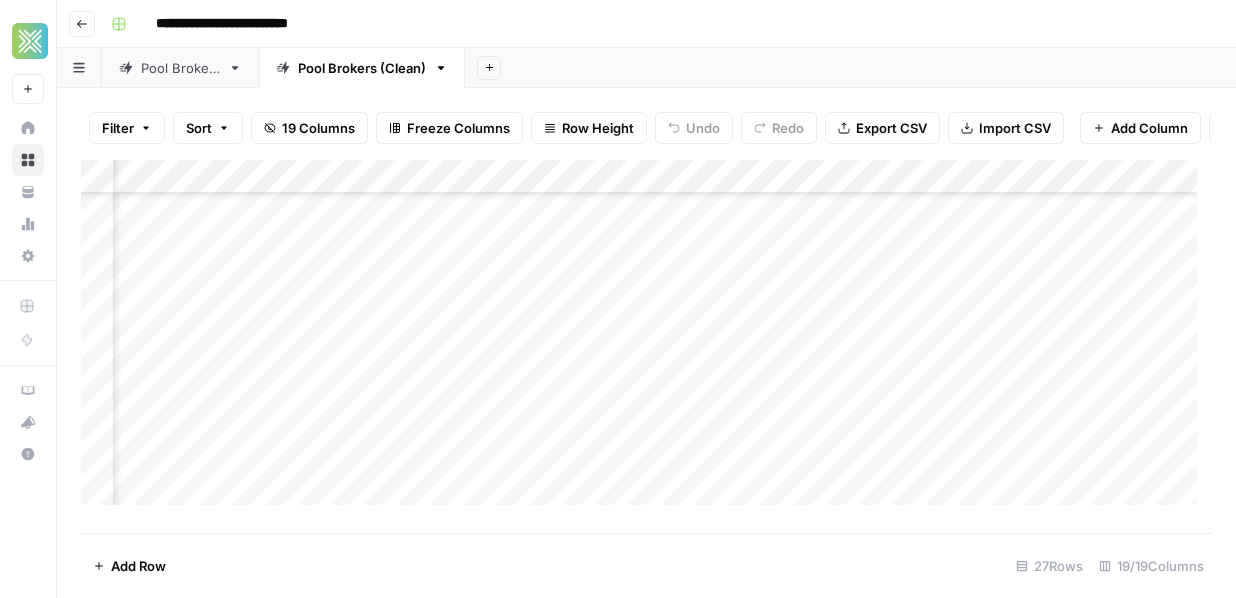 scroll, scrollTop: 0, scrollLeft: 0, axis: both 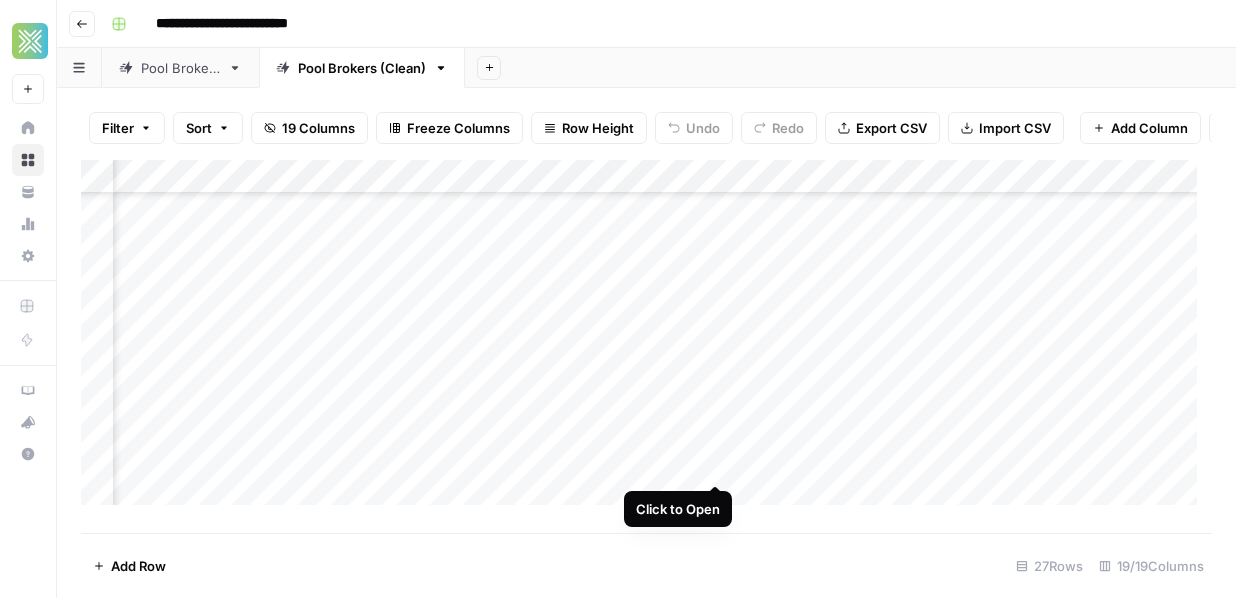 click on "Add Column" at bounding box center [646, 339] 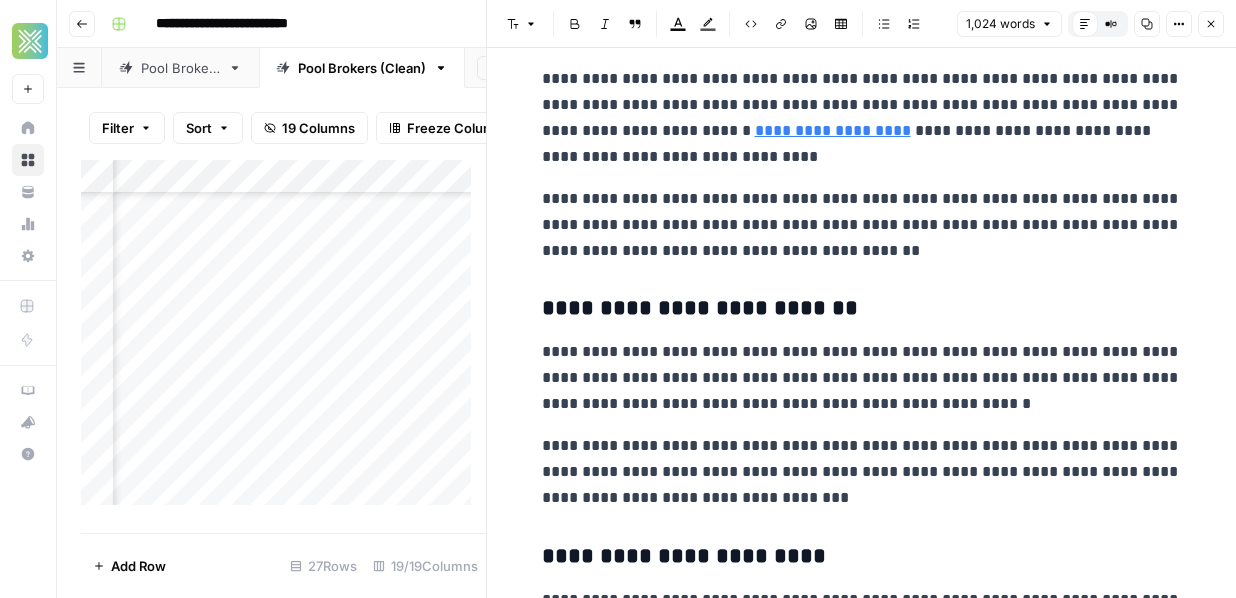 scroll, scrollTop: 0, scrollLeft: 0, axis: both 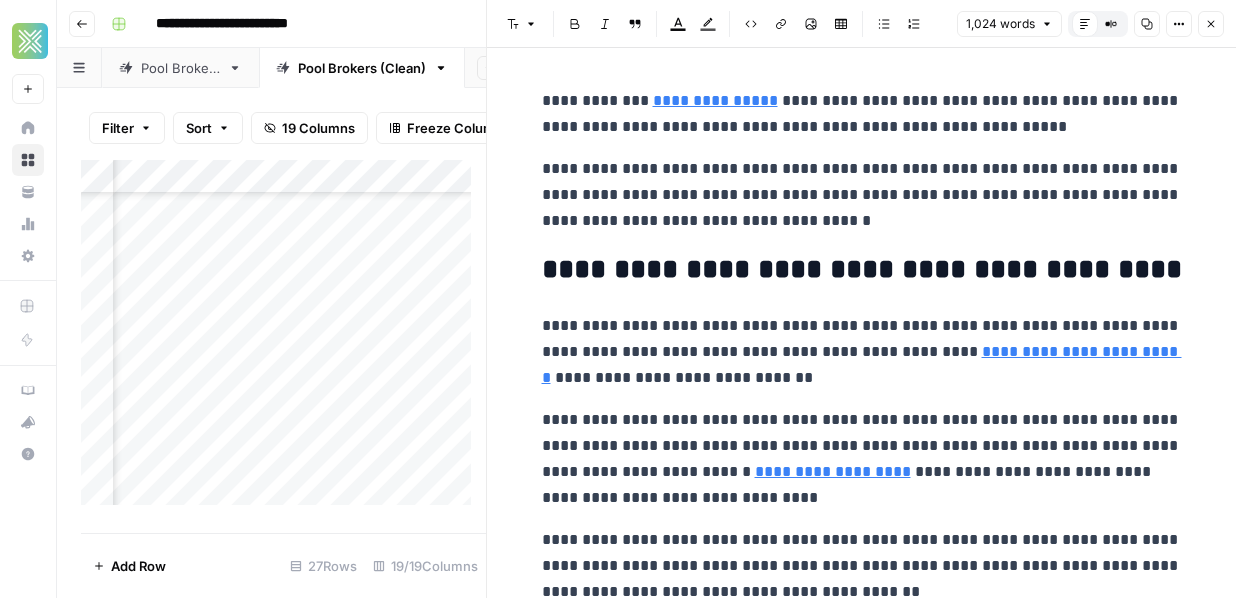 click on "Close" at bounding box center (1216, 24) 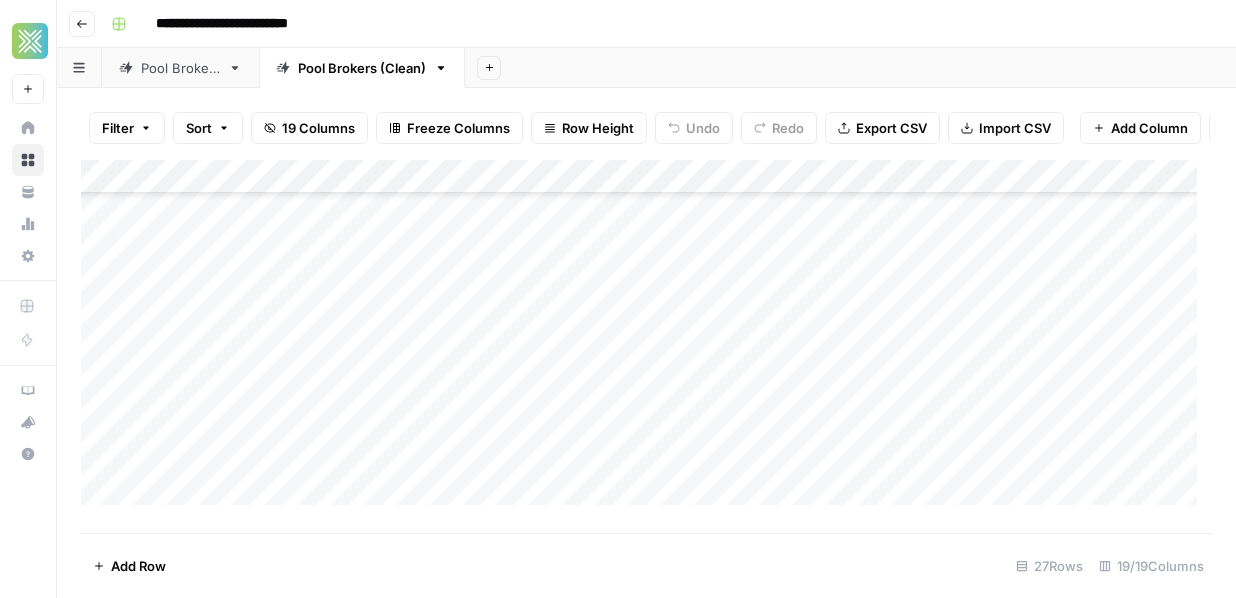 scroll, scrollTop: 439, scrollLeft: 0, axis: vertical 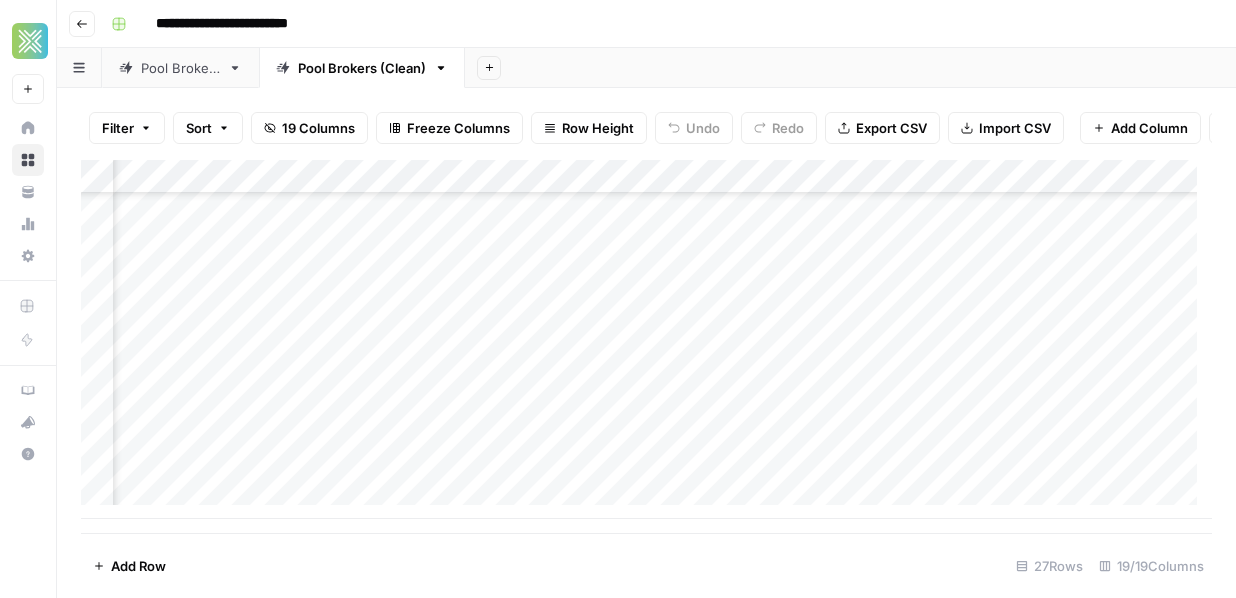 click on "Add Column" at bounding box center (646, 339) 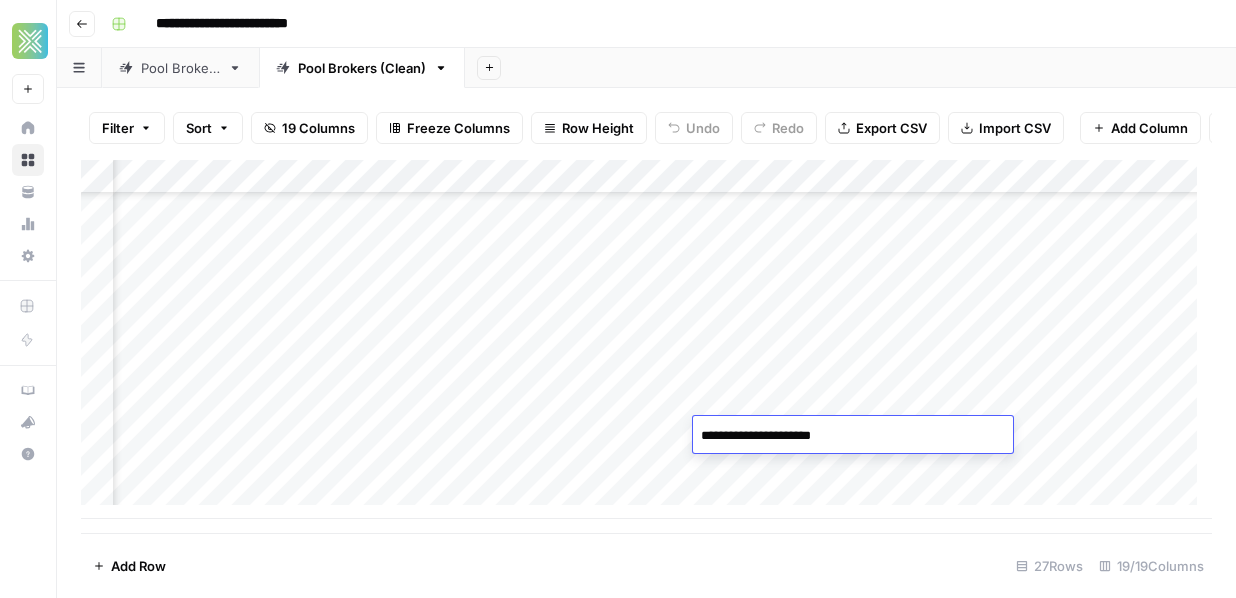 drag, startPoint x: 842, startPoint y: 442, endPoint x: 691, endPoint y: 442, distance: 151 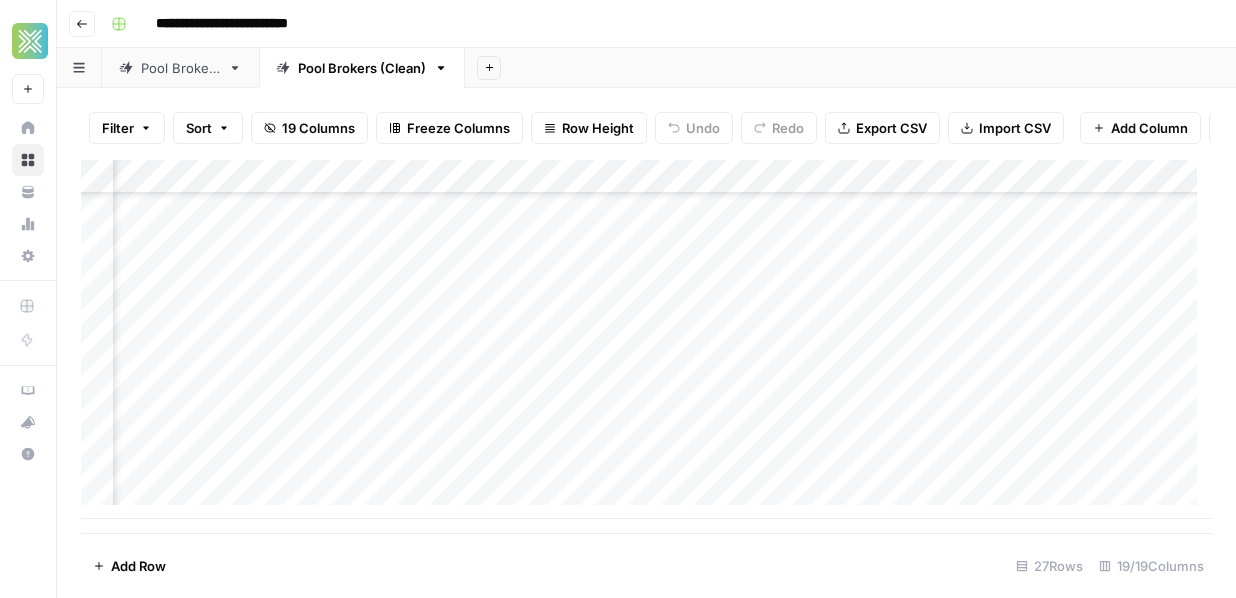scroll, scrollTop: 639, scrollLeft: 2376, axis: both 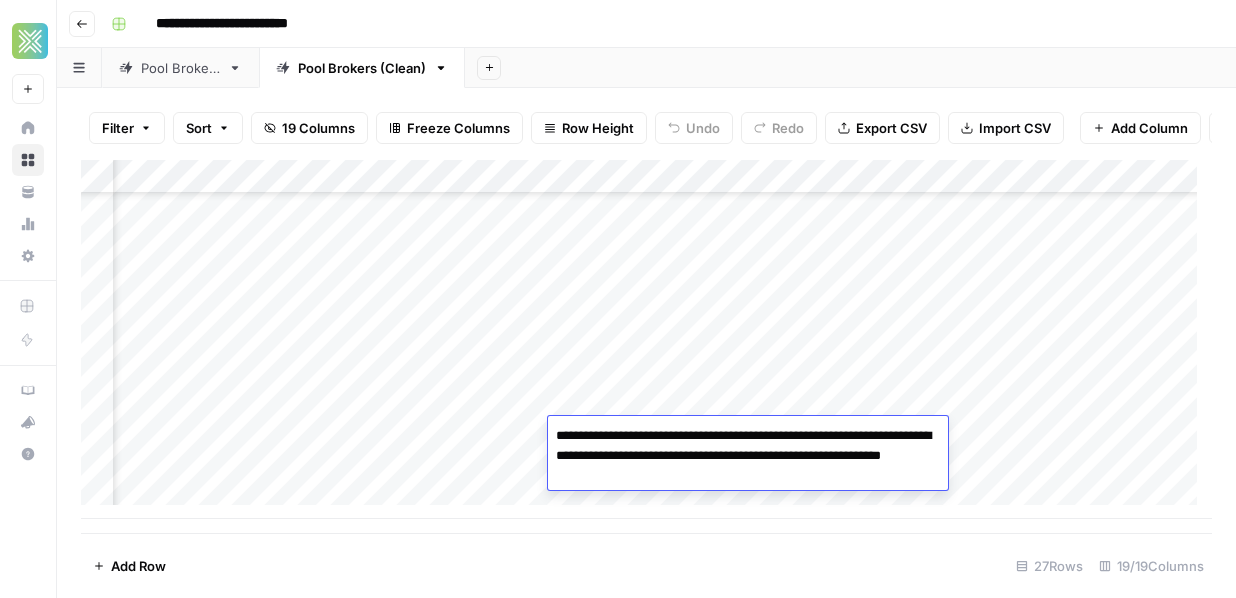 drag, startPoint x: 551, startPoint y: 432, endPoint x: 699, endPoint y: 474, distance: 153.84407 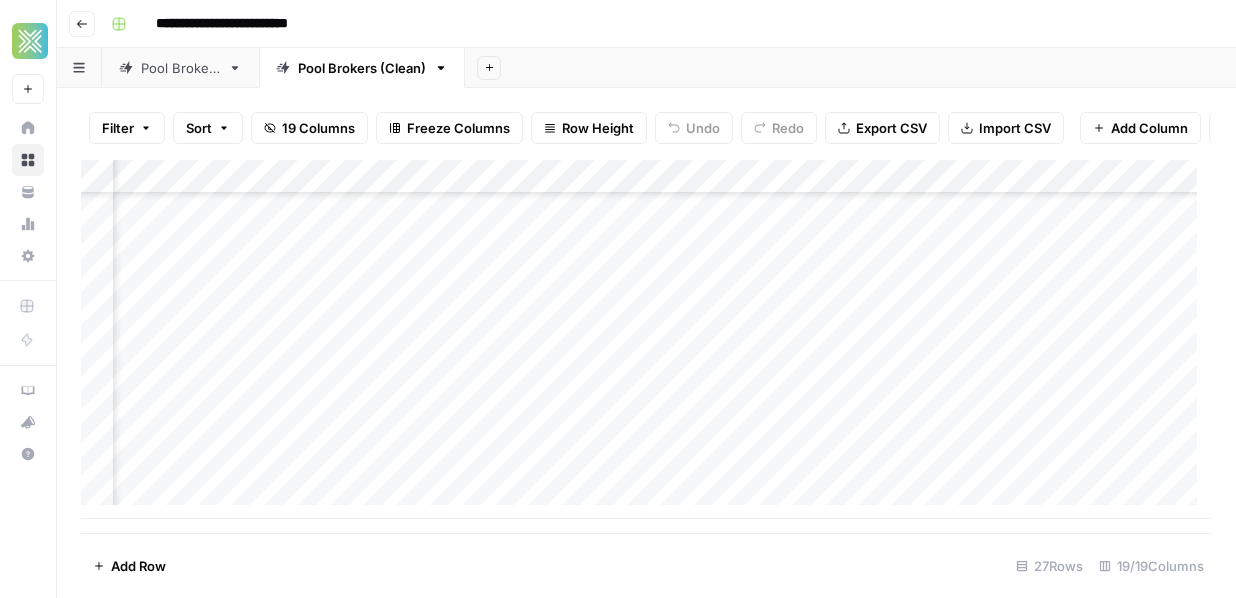click on "Add Row 27  Rows 19/19  Columns" at bounding box center [646, 565] 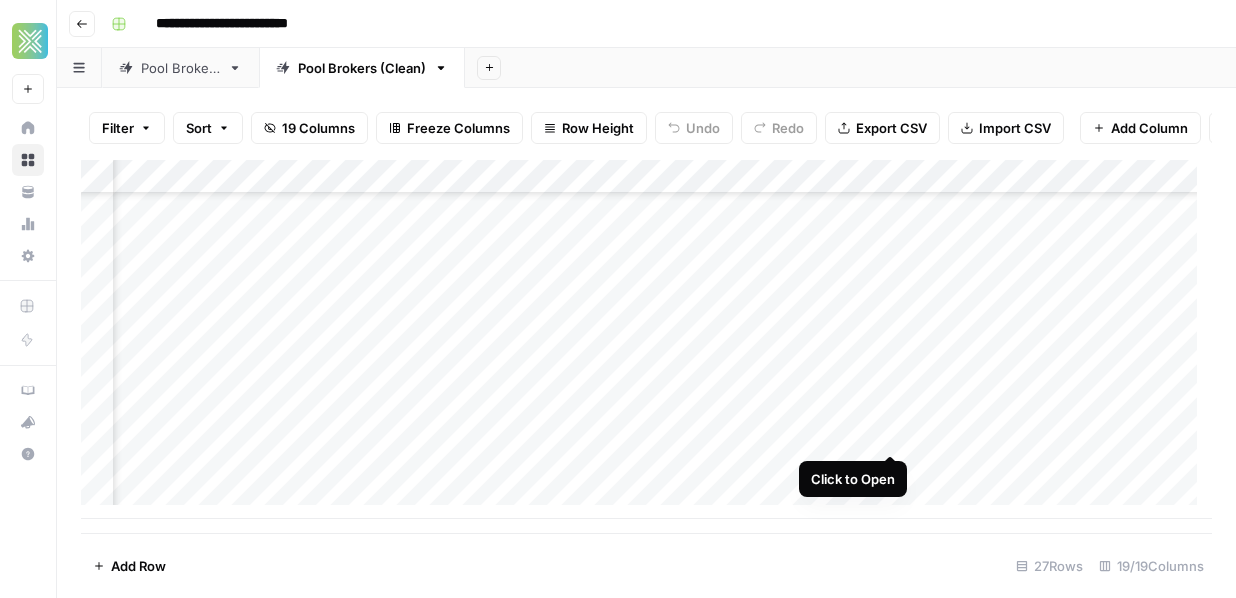 click on "Add Column" at bounding box center [646, 339] 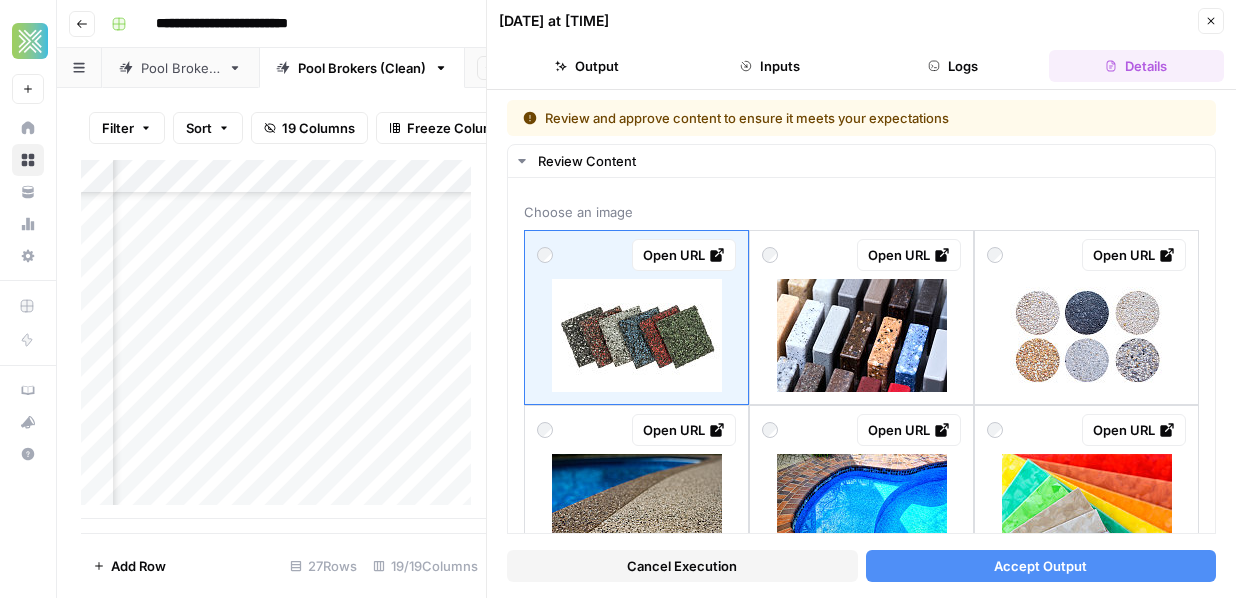 click on "Accept Output" at bounding box center [1040, 566] 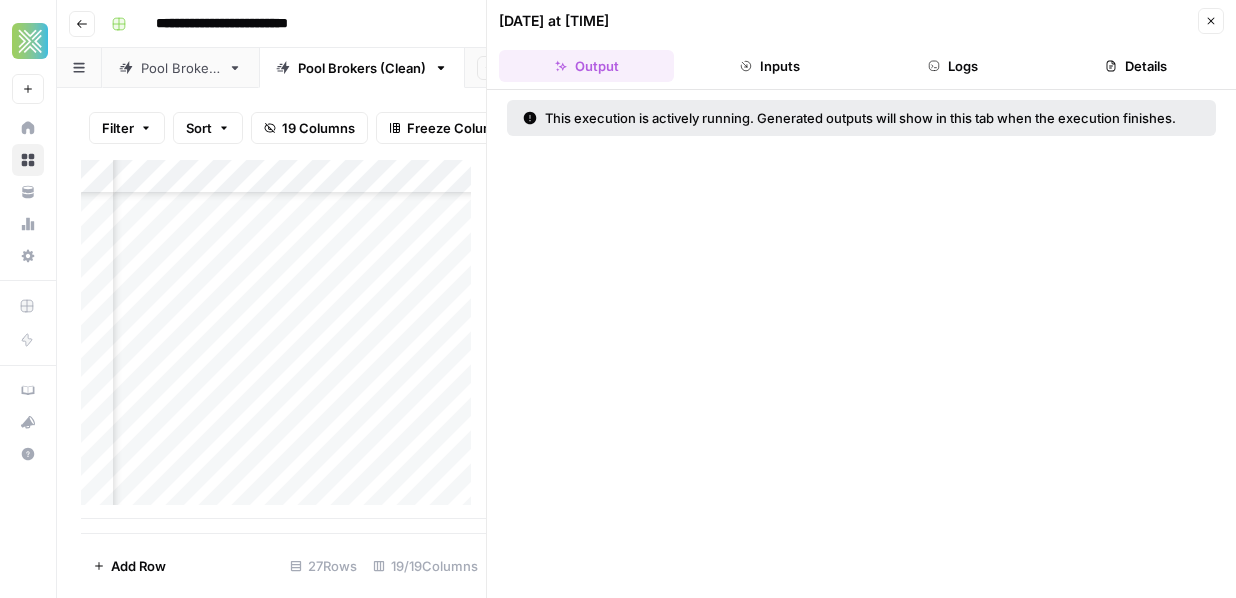 click on "Logs" at bounding box center (953, 66) 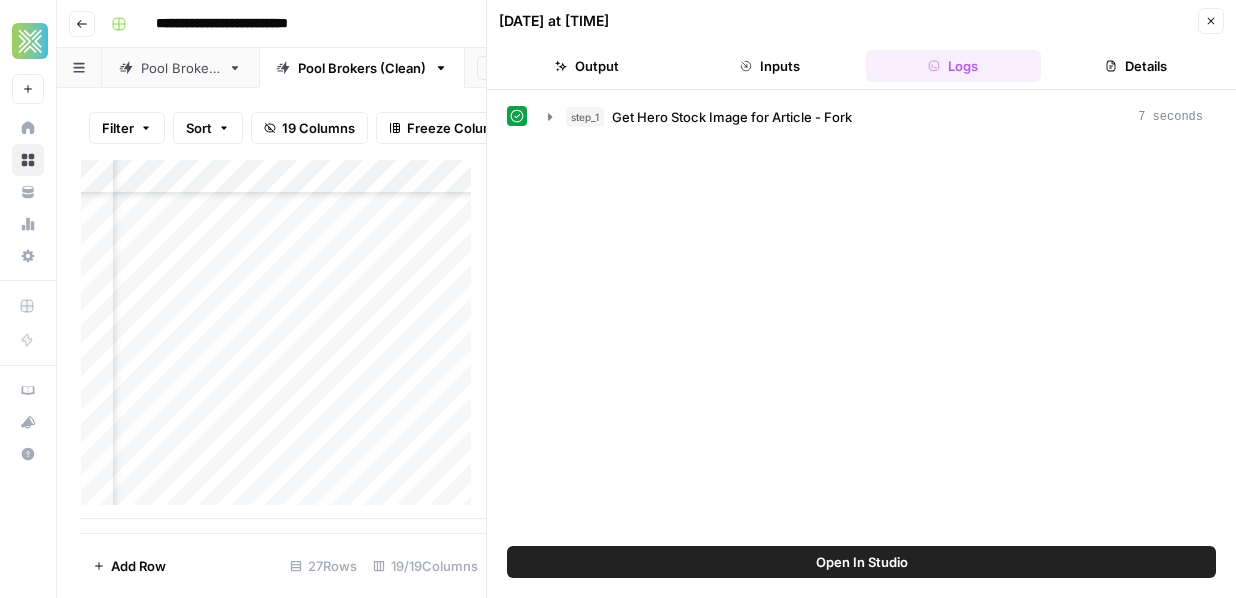 click on "Inputs" at bounding box center (769, 66) 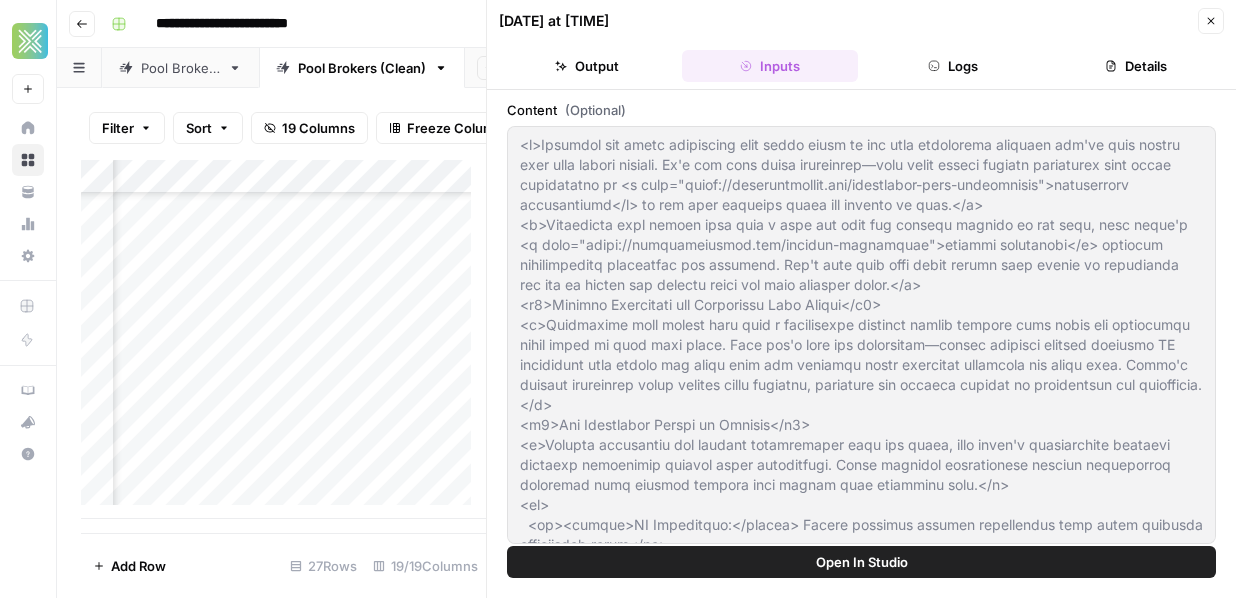 click on "Details" at bounding box center (1136, 66) 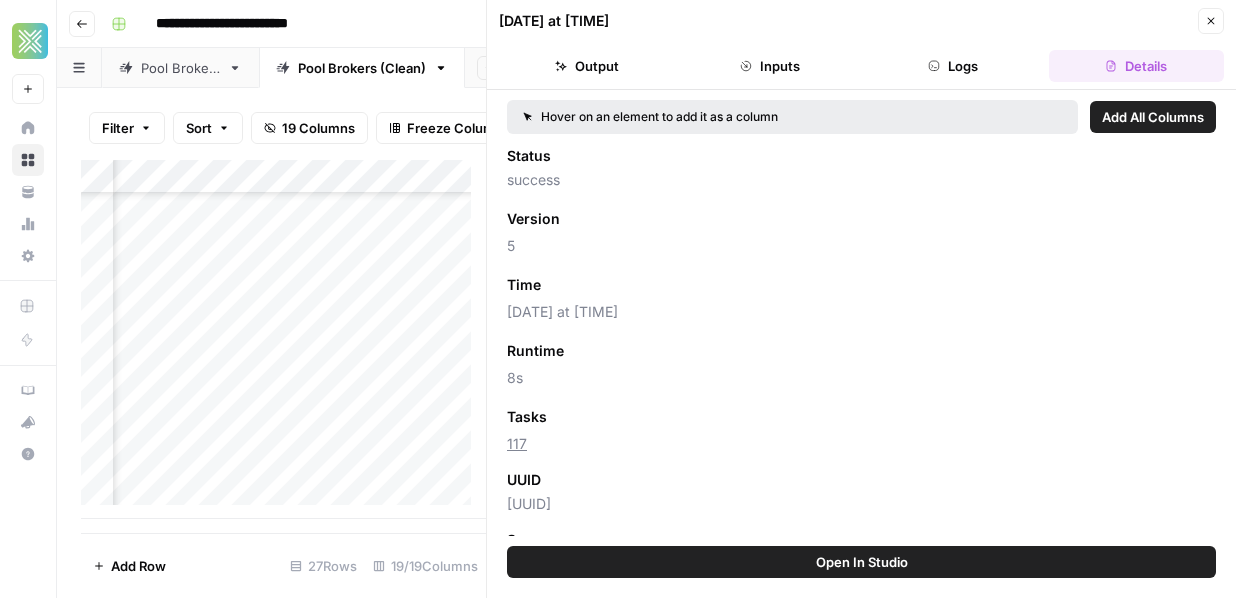 click on "Close" at bounding box center [1211, 21] 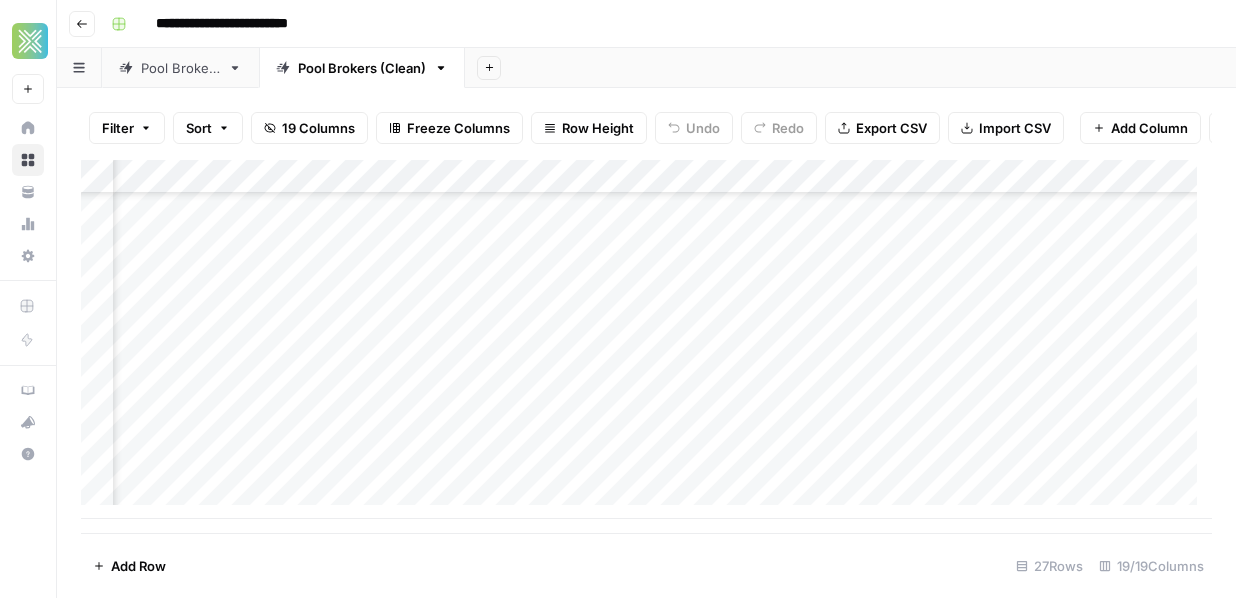 click on "Add Column" at bounding box center [646, 339] 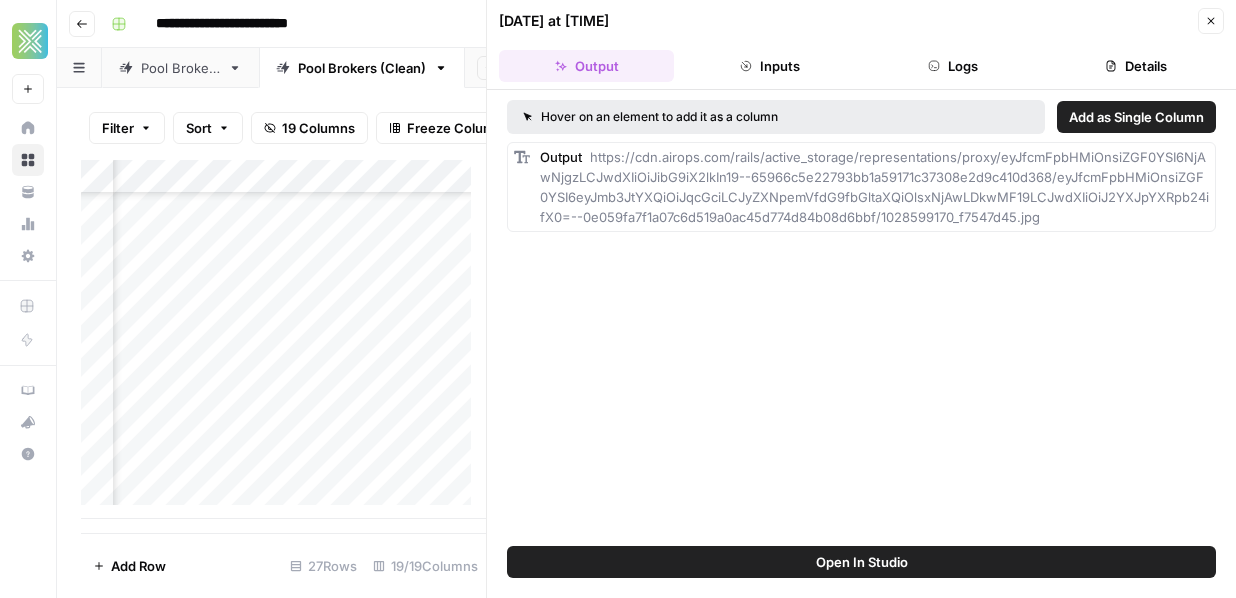 click on "Open In Studio" at bounding box center (862, 562) 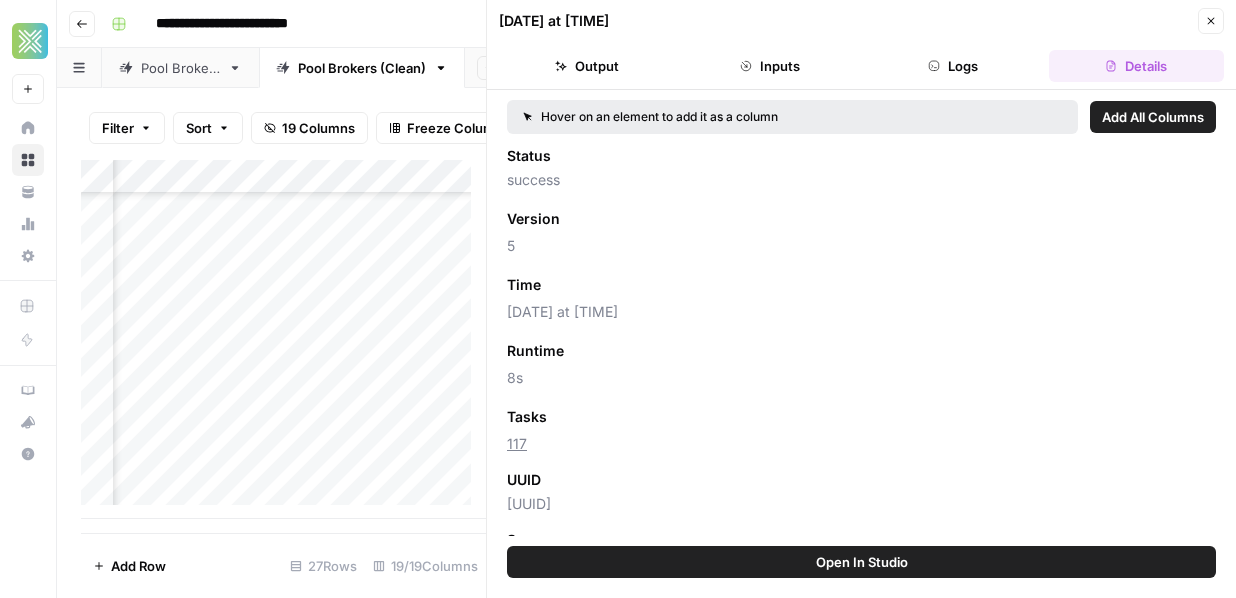click on "Close" at bounding box center (1211, 21) 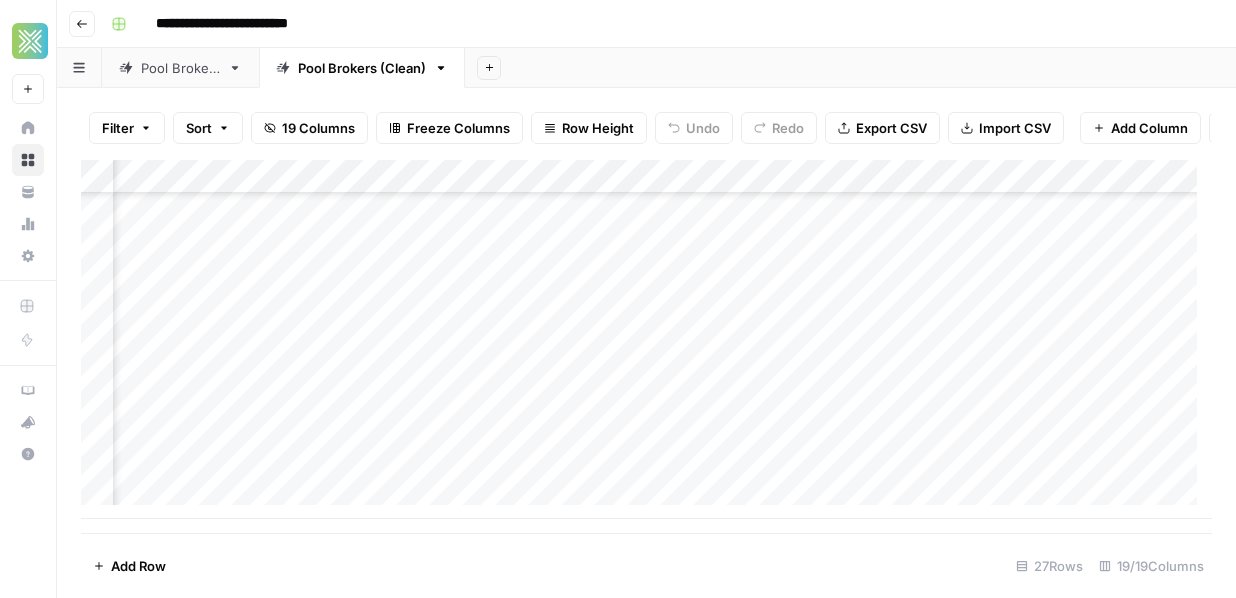 scroll, scrollTop: 639, scrollLeft: 2570, axis: both 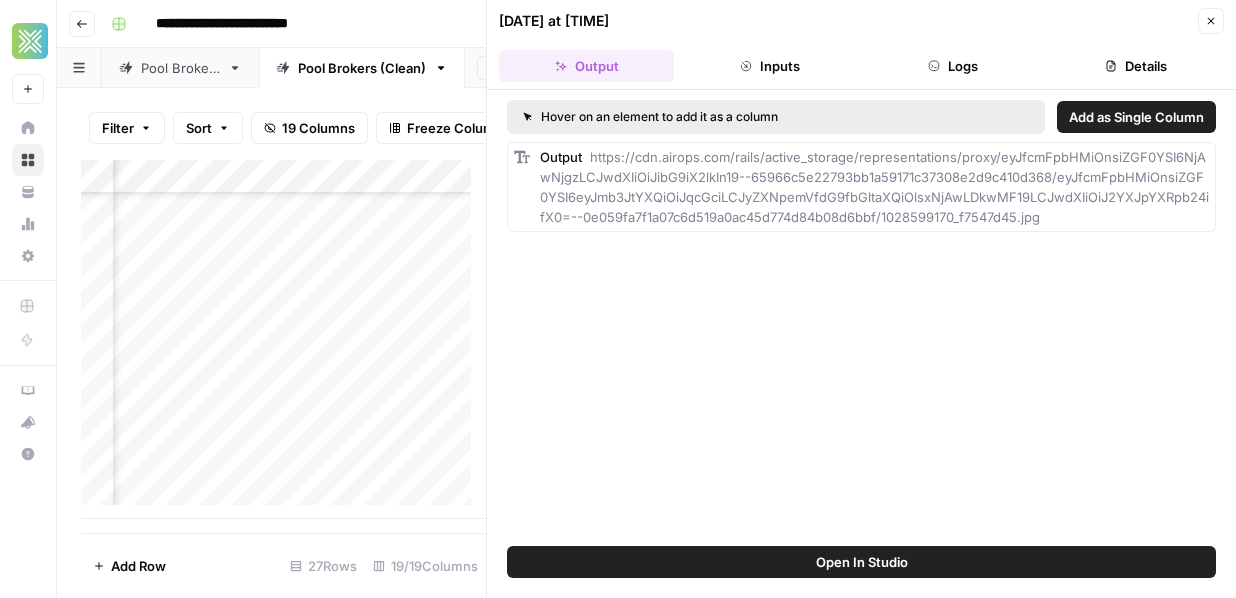 click on "Inputs" at bounding box center (769, 66) 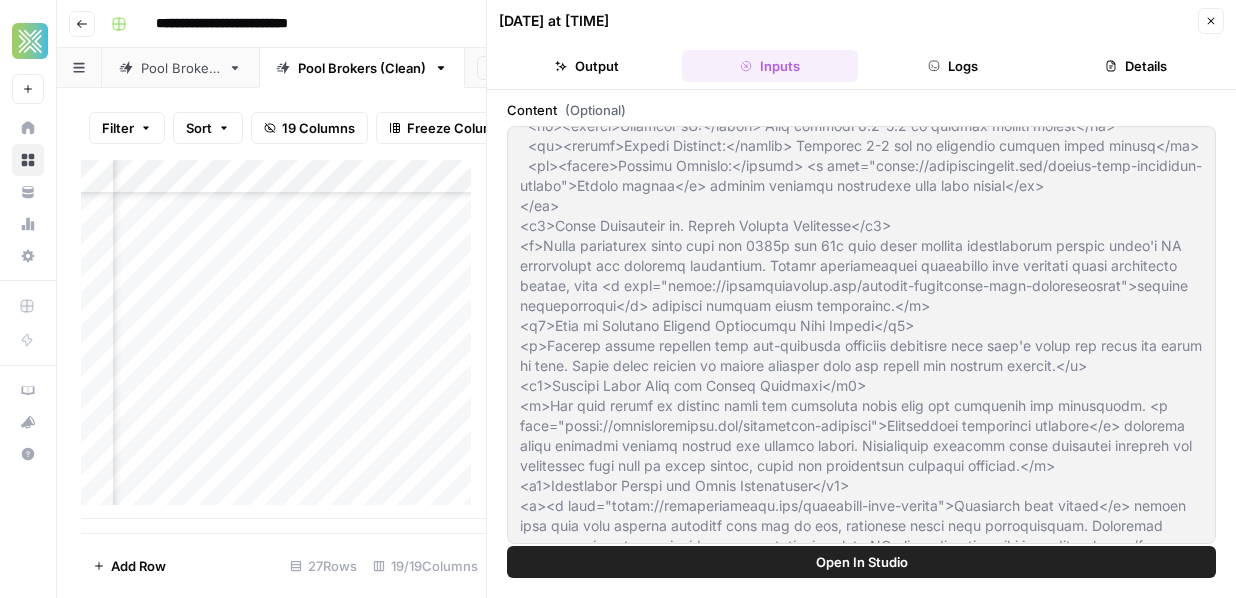 scroll, scrollTop: 659, scrollLeft: 0, axis: vertical 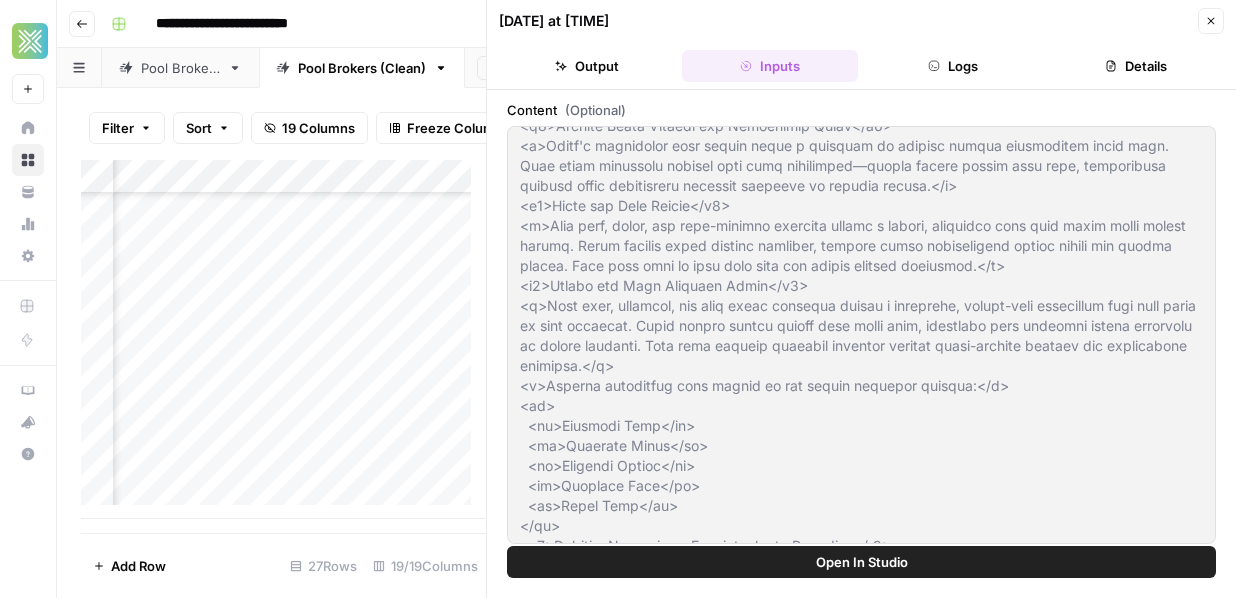 click on "Logs" at bounding box center (953, 66) 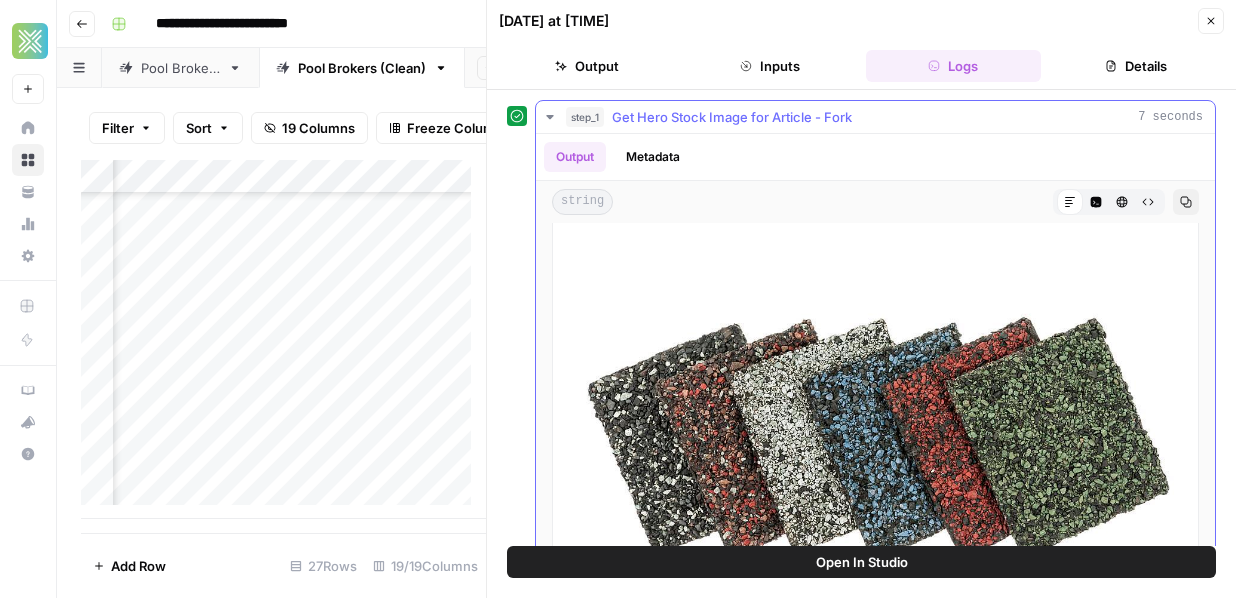 scroll, scrollTop: 17, scrollLeft: 0, axis: vertical 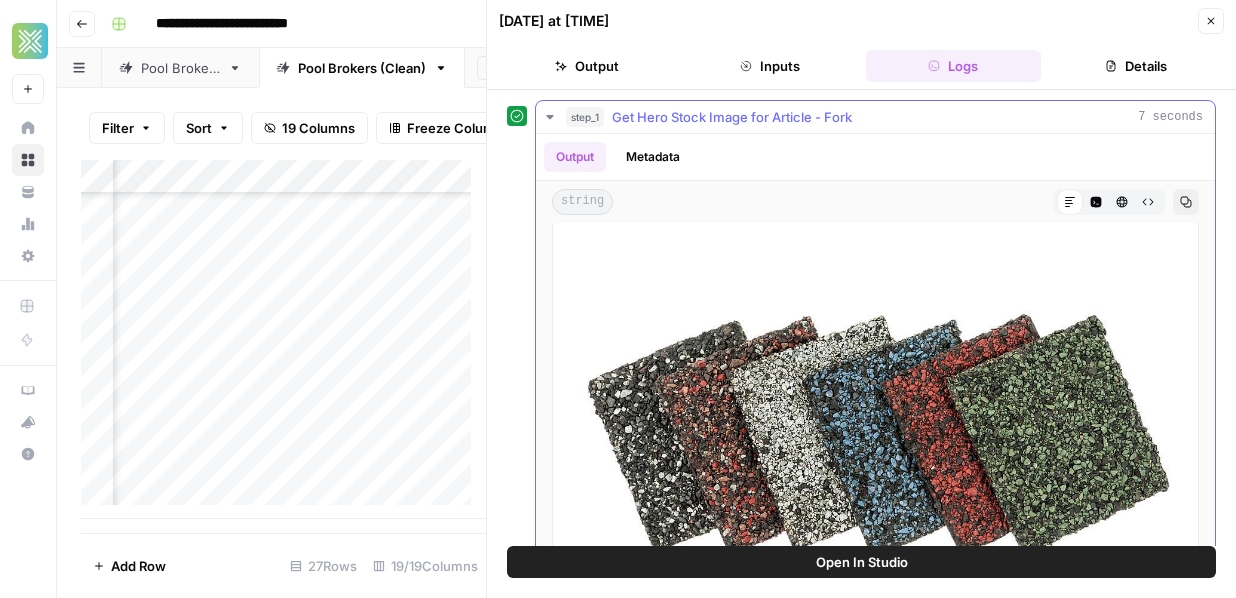 click on "Metadata" at bounding box center [653, 157] 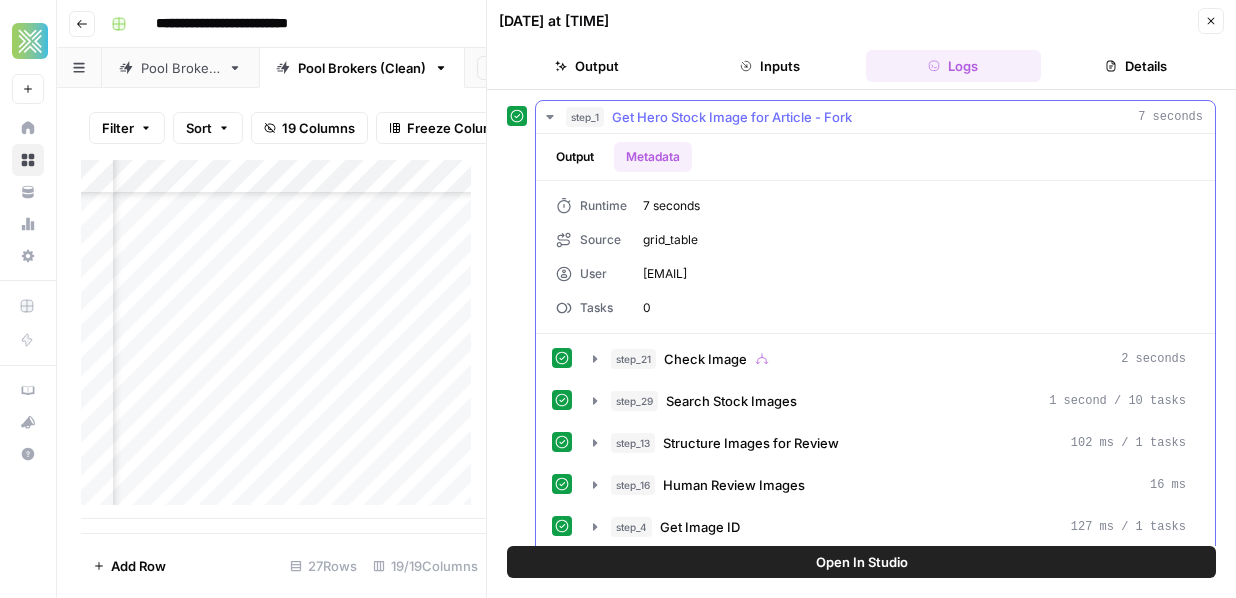 click on "Output" at bounding box center [575, 157] 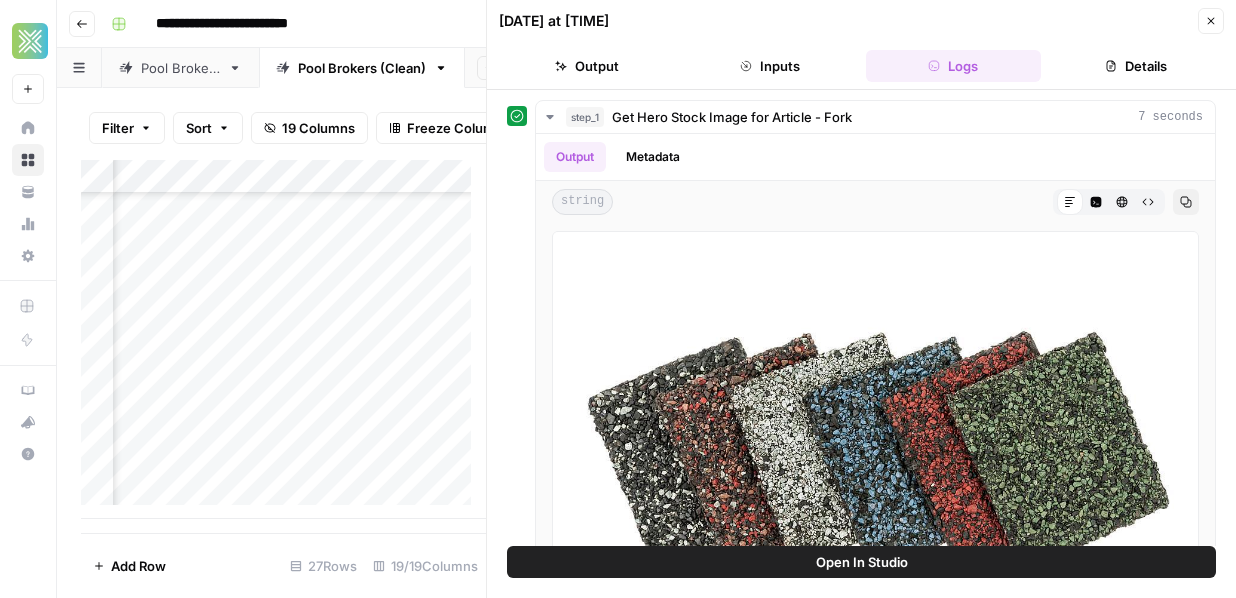 click 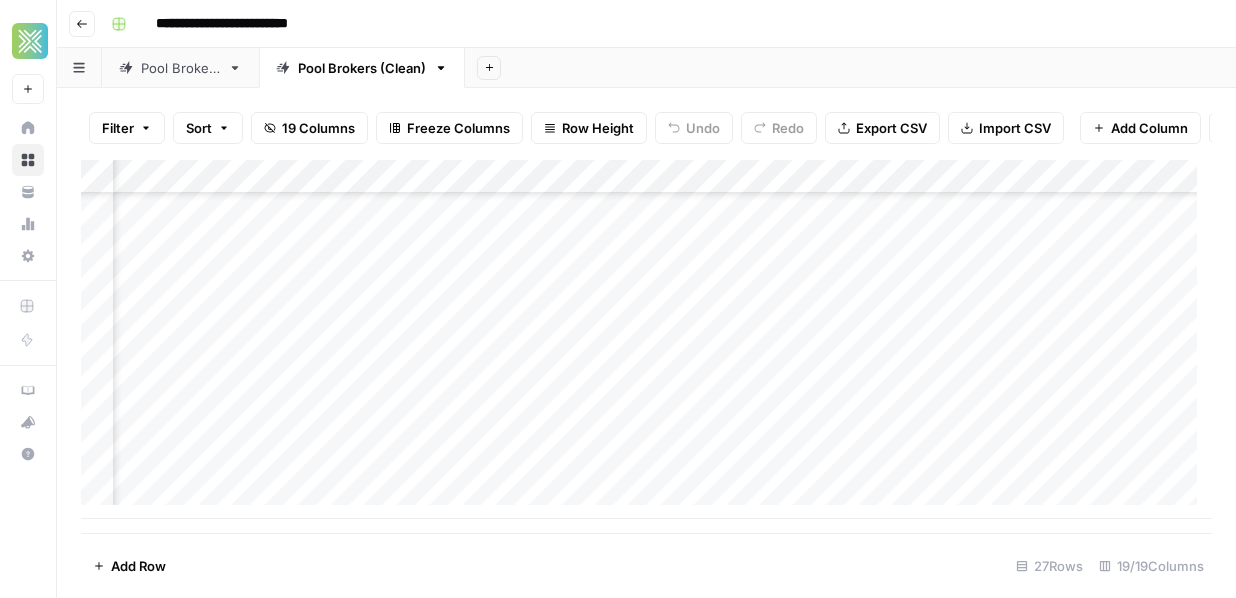 scroll, scrollTop: 639, scrollLeft: 2728, axis: both 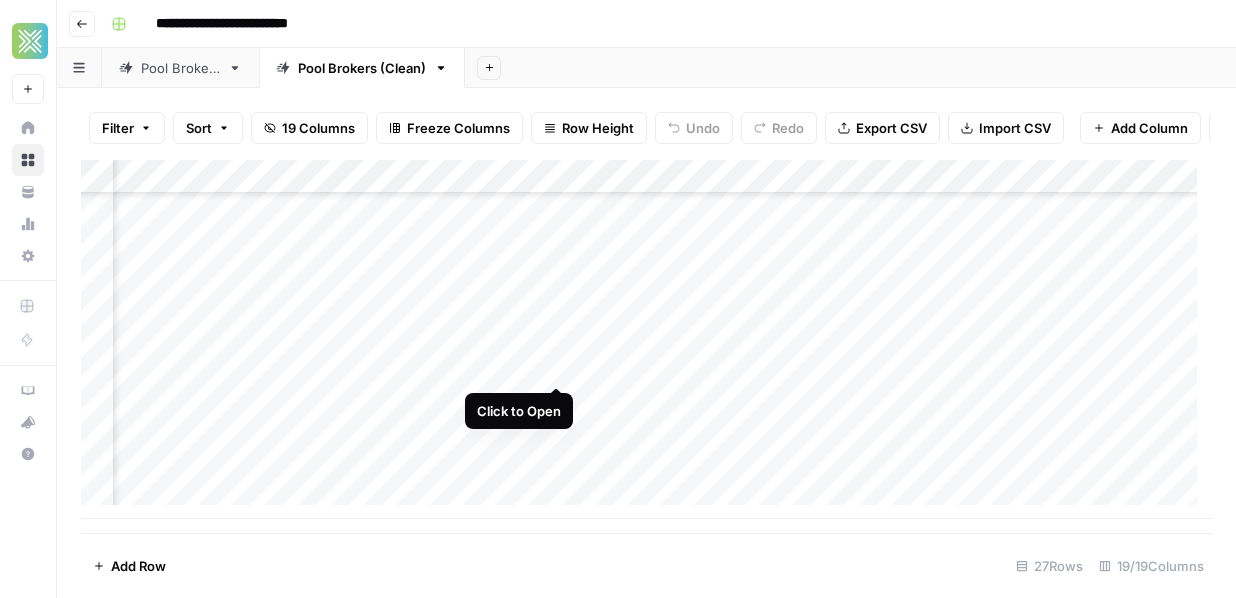 click on "Add Column" at bounding box center [646, 339] 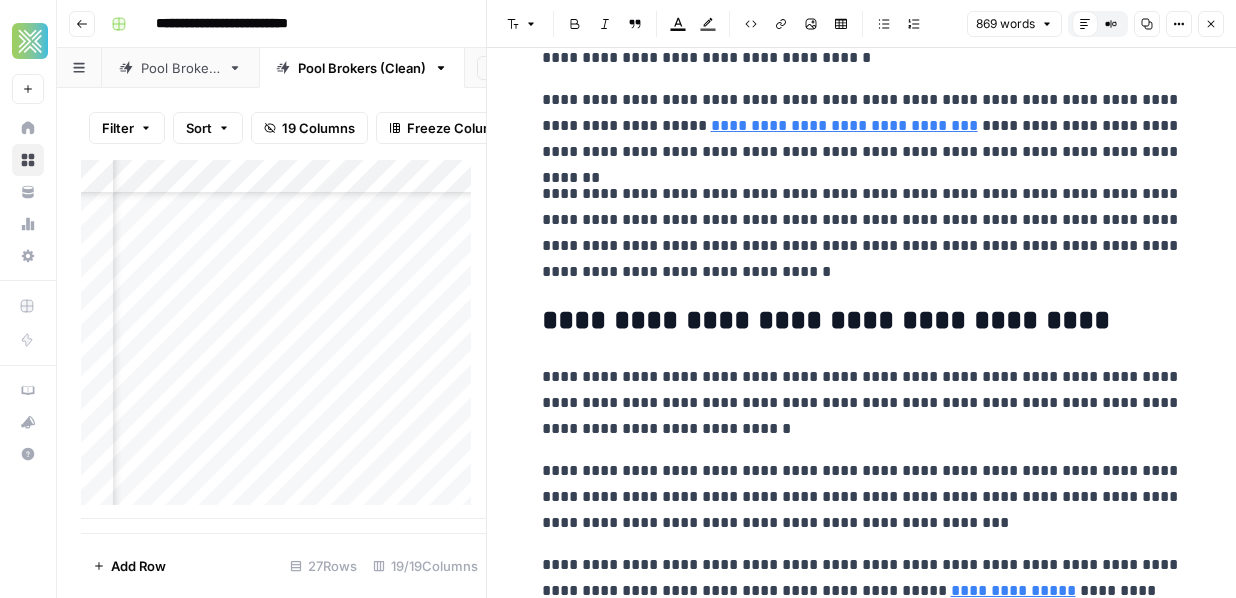 scroll, scrollTop: 2714, scrollLeft: 0, axis: vertical 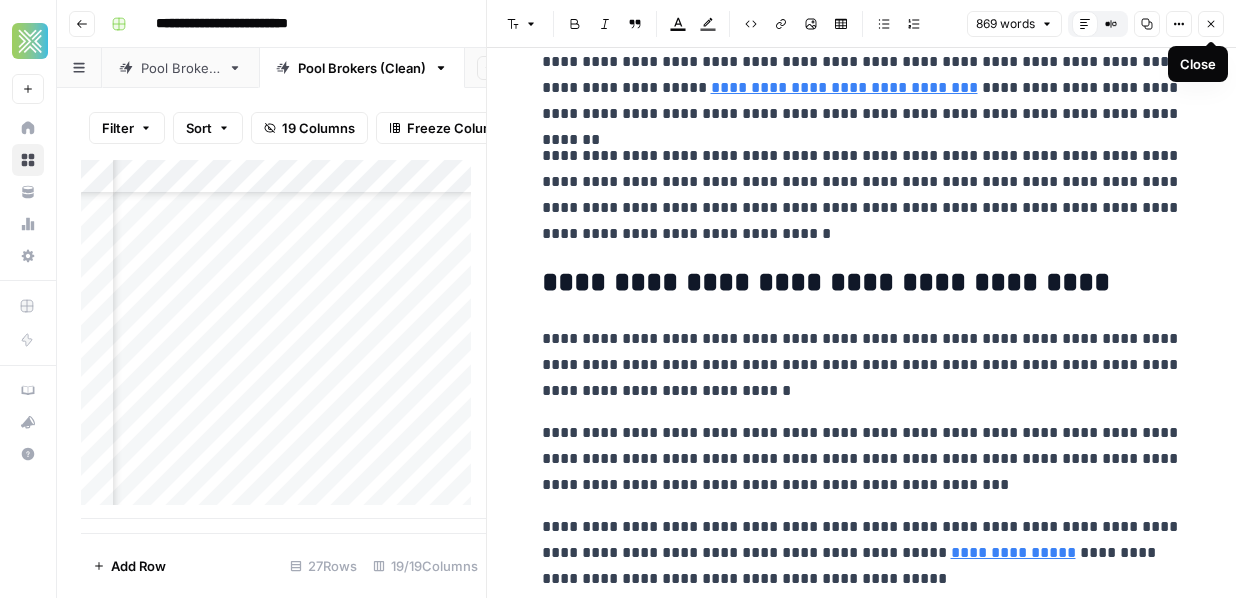 click on "Close" at bounding box center (1211, 24) 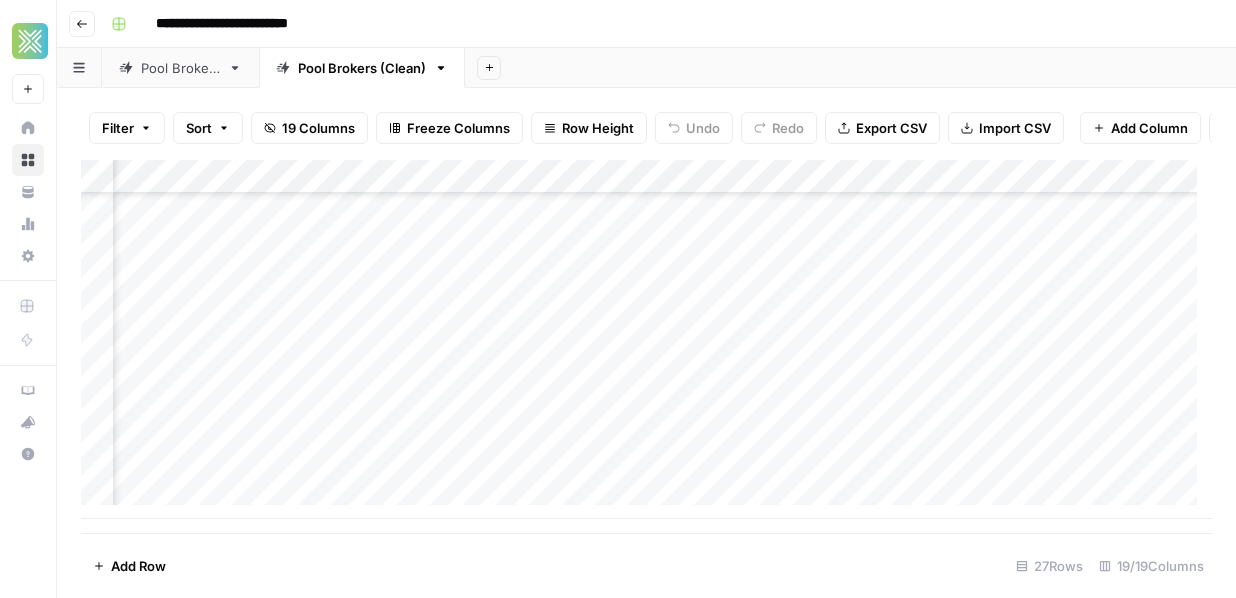 scroll, scrollTop: 639, scrollLeft: 1856, axis: both 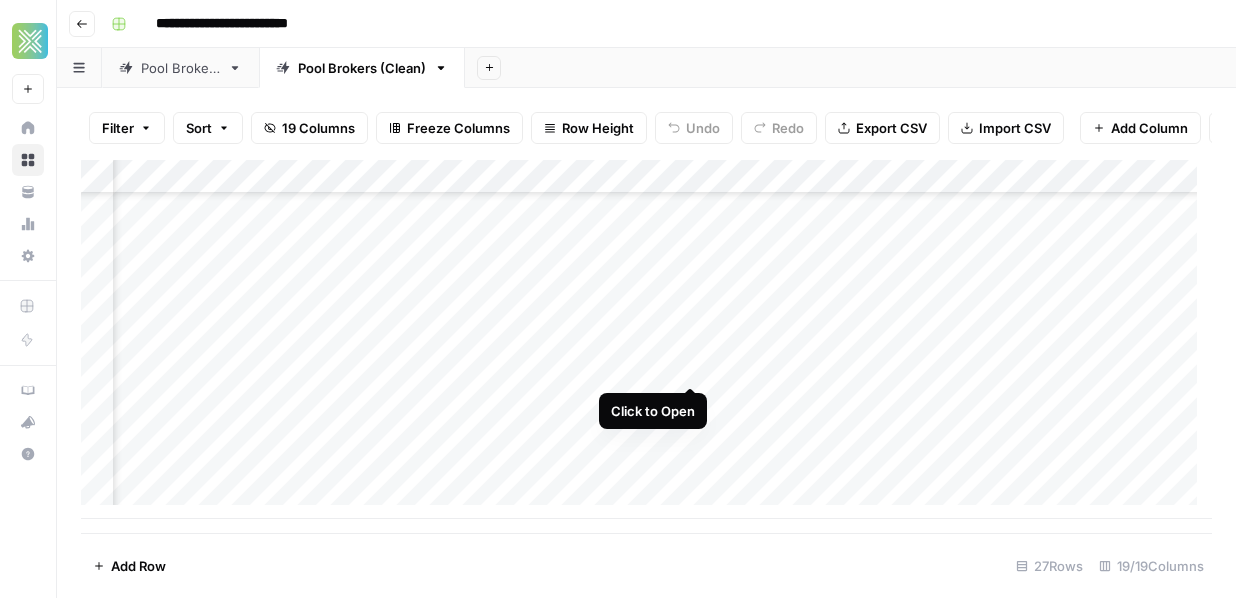 click on "Add Column" at bounding box center [646, 339] 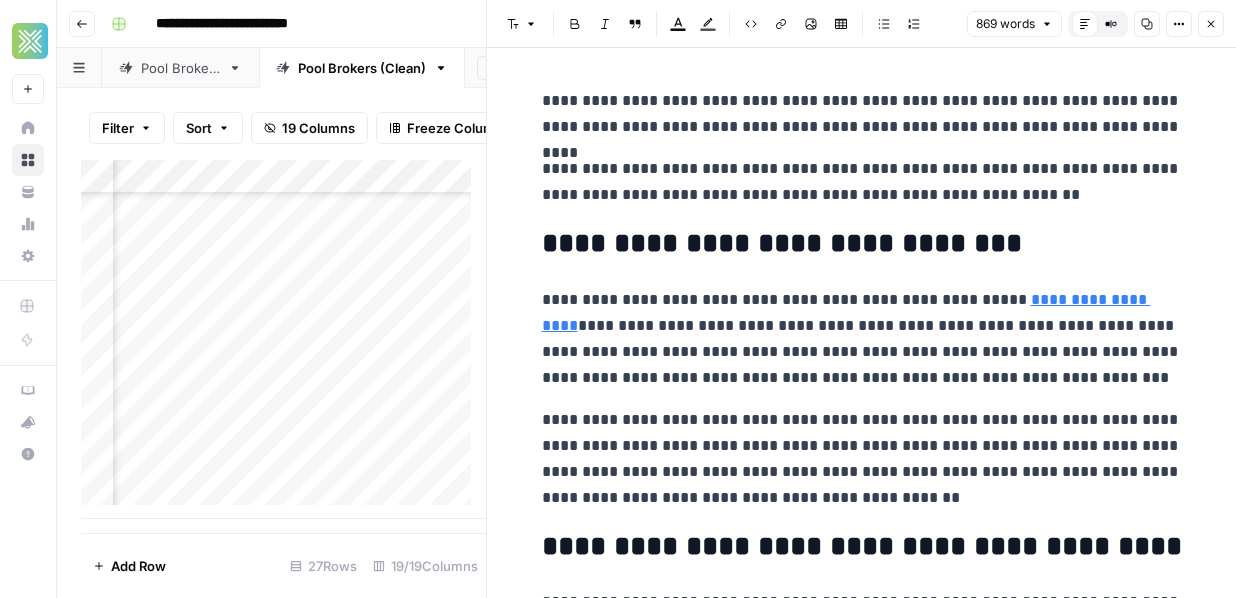 click on "**********" at bounding box center (862, 339) 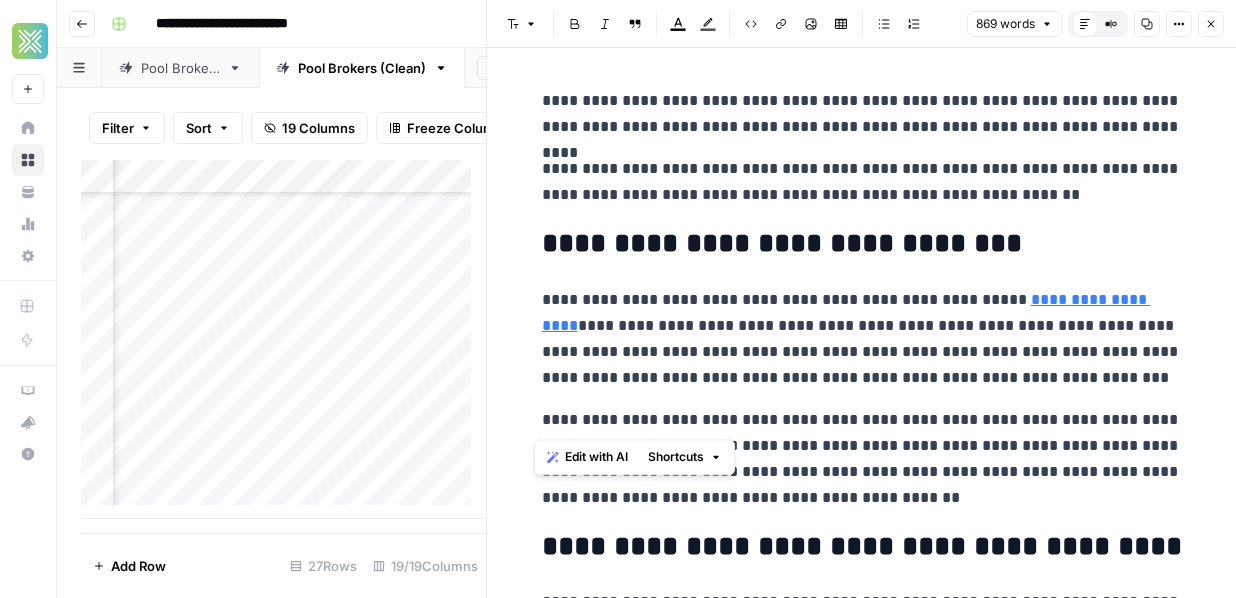 click on "**********" at bounding box center (862, 1697) 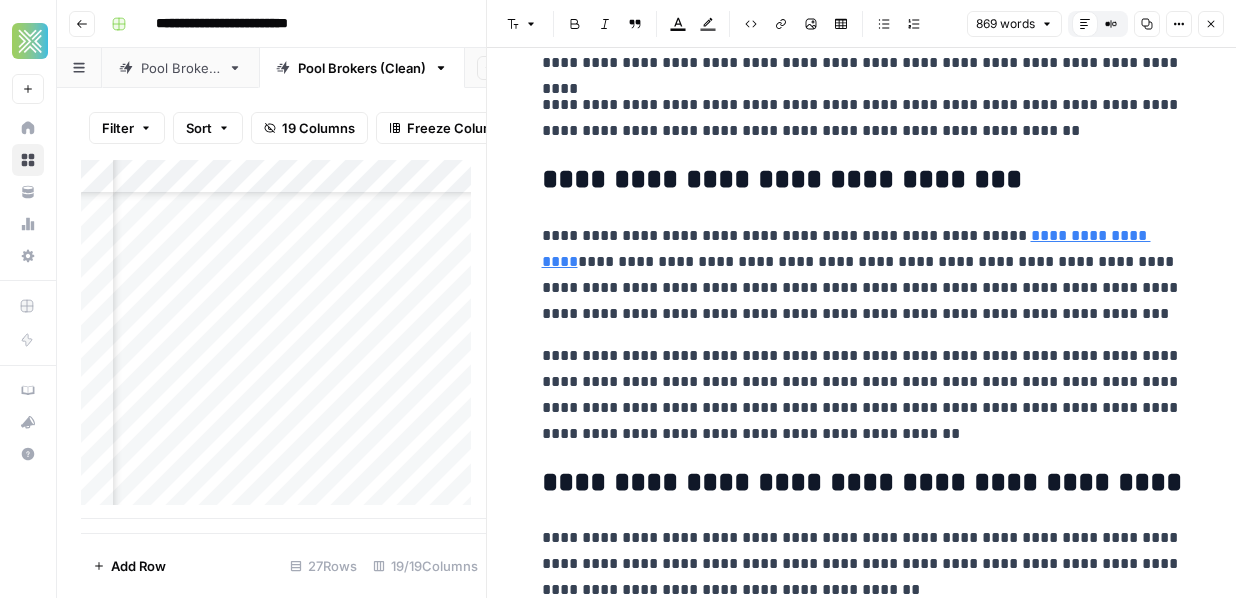 scroll, scrollTop: 0, scrollLeft: 0, axis: both 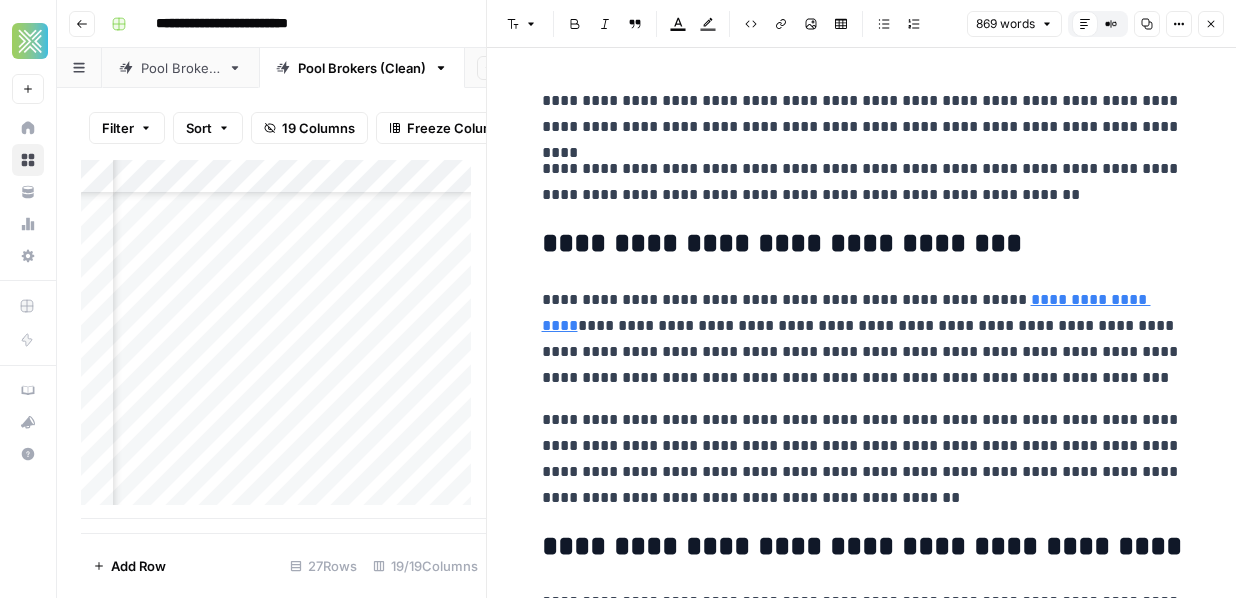 click 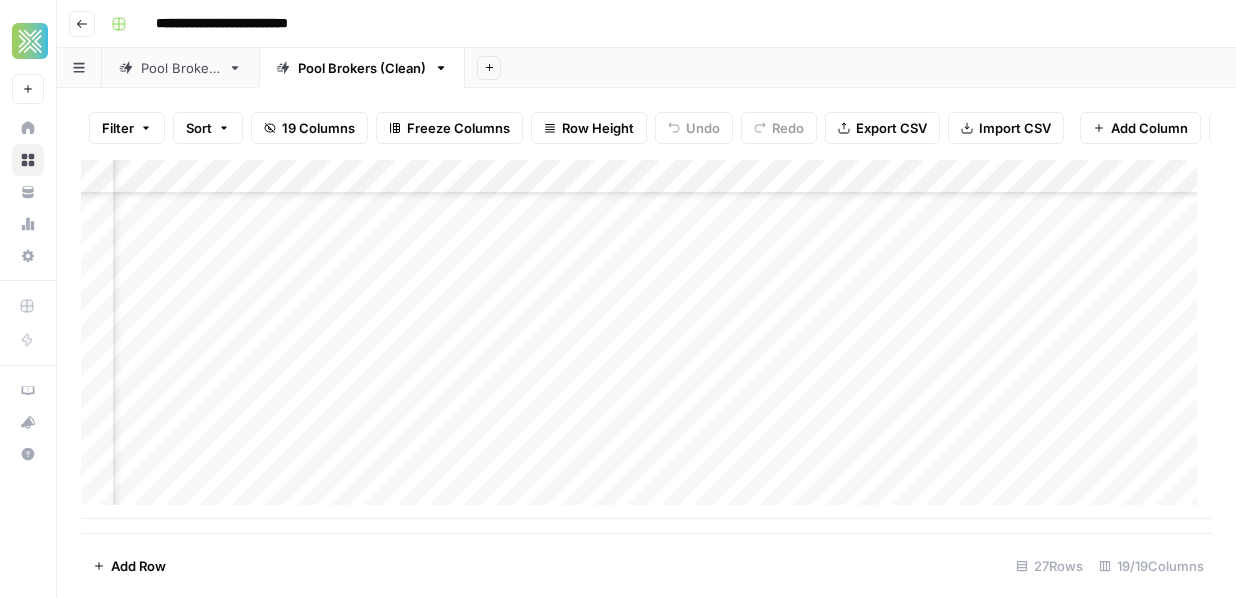 scroll, scrollTop: 639, scrollLeft: 607, axis: both 